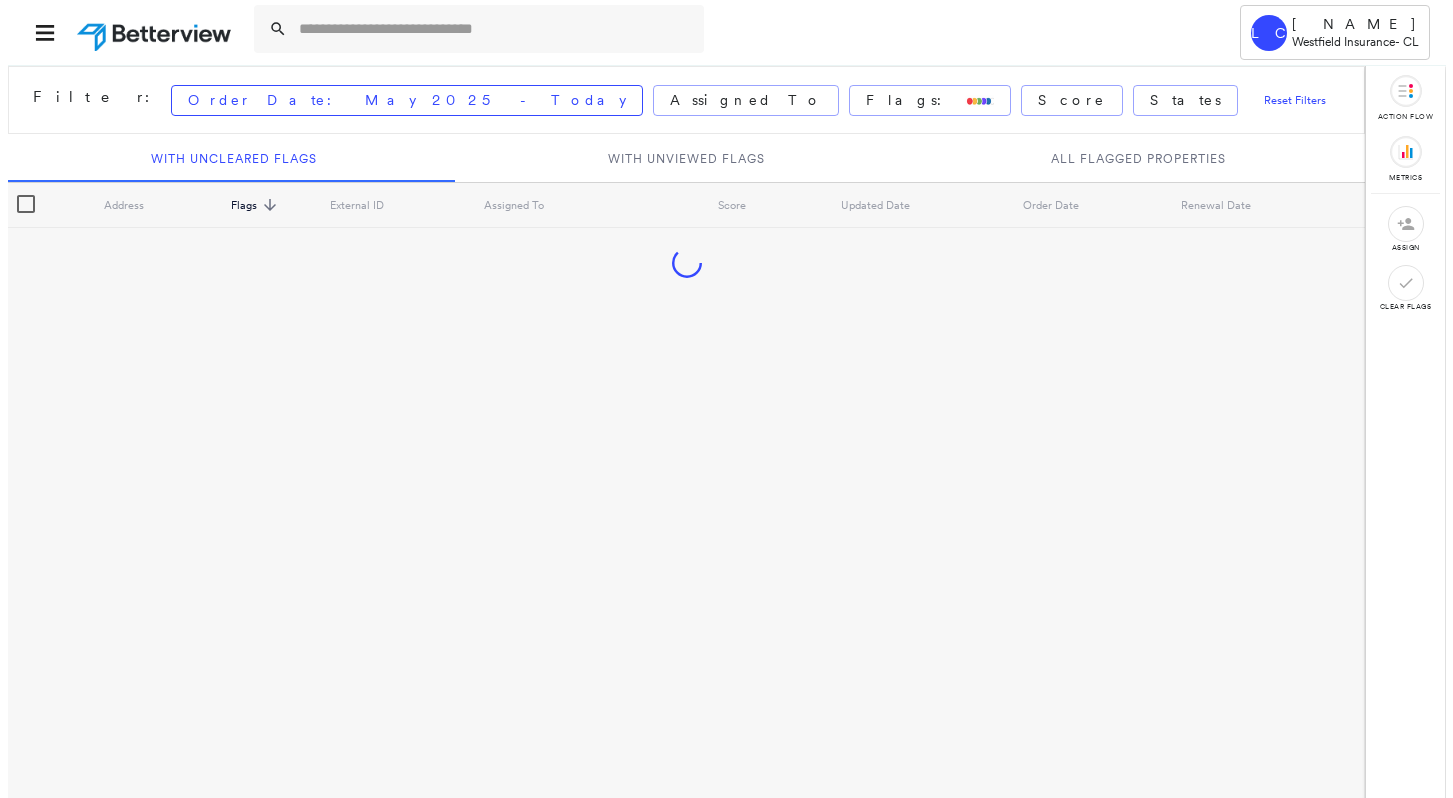 scroll, scrollTop: 0, scrollLeft: 0, axis: both 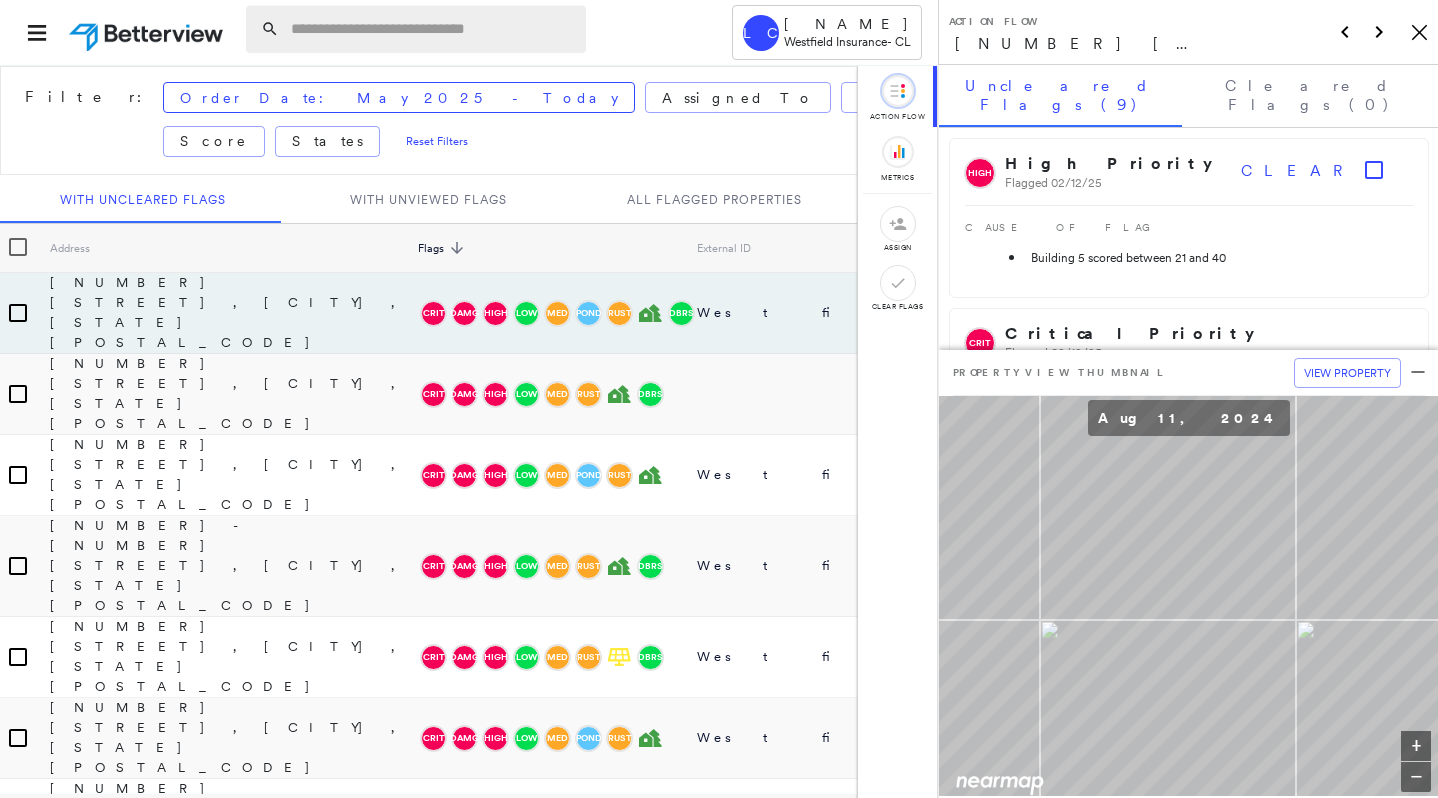 click at bounding box center [432, 29] 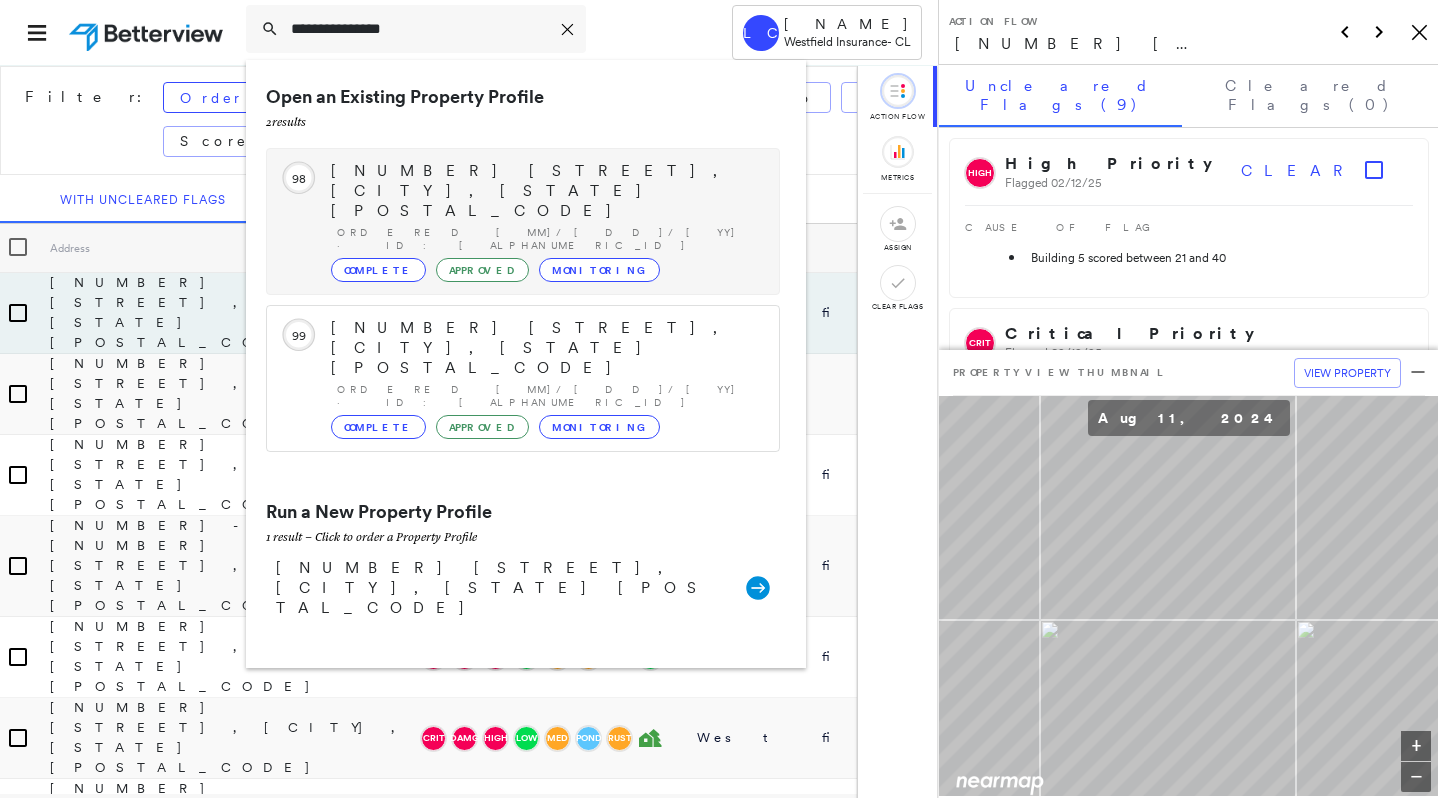type on "**********" 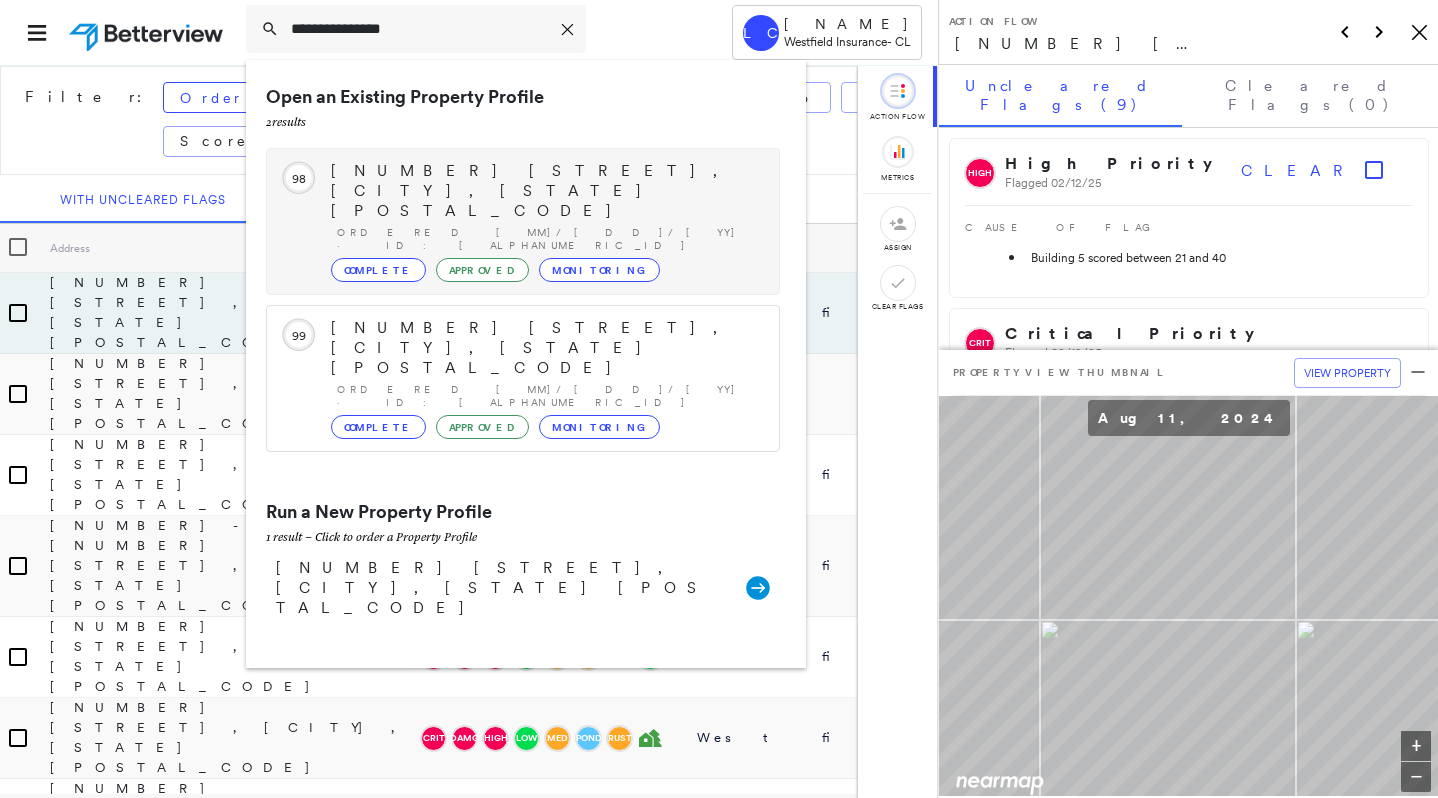 click on "[NUMBER] [STREET], [CITY], [STATE] [POSTAL_CODE]" at bounding box center [545, 191] 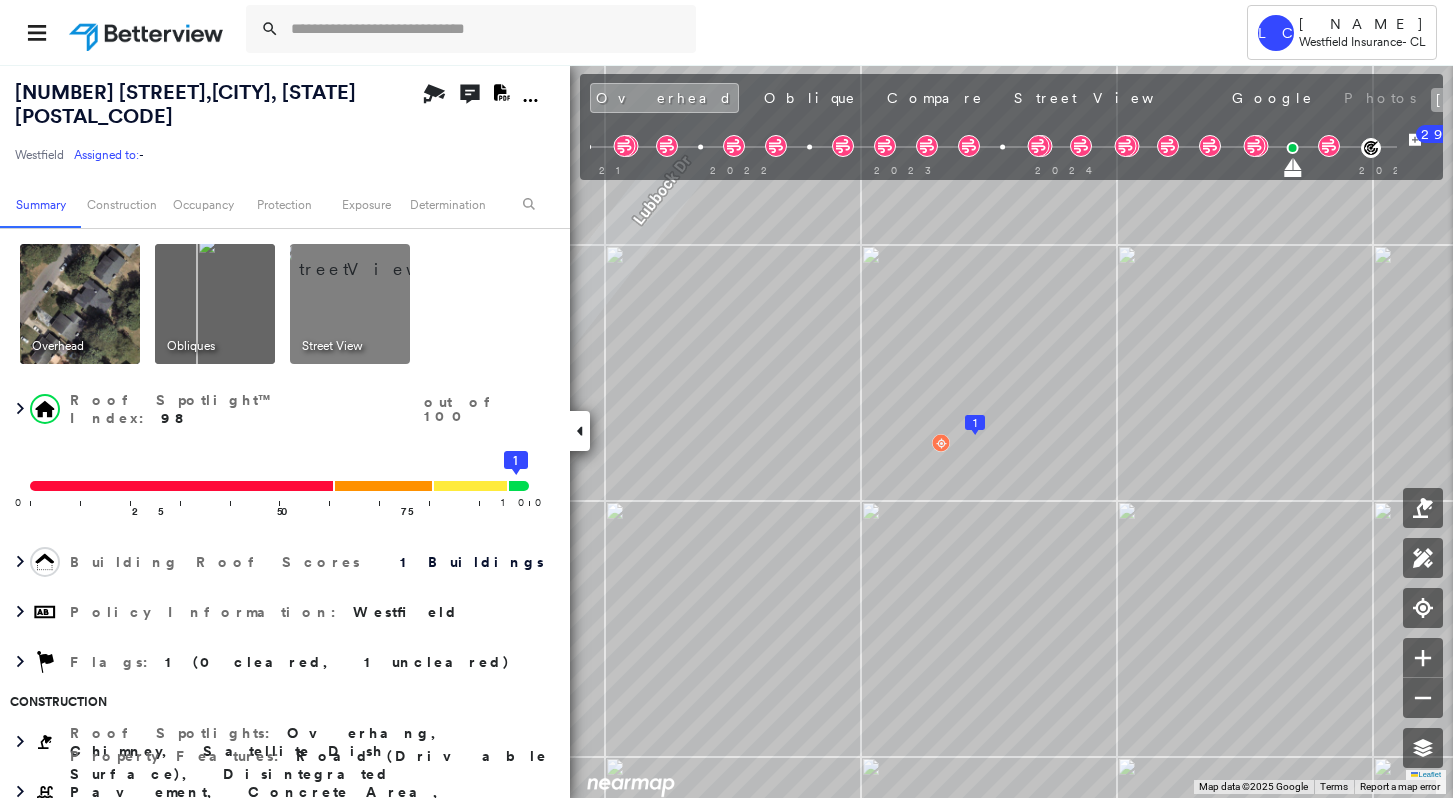 click 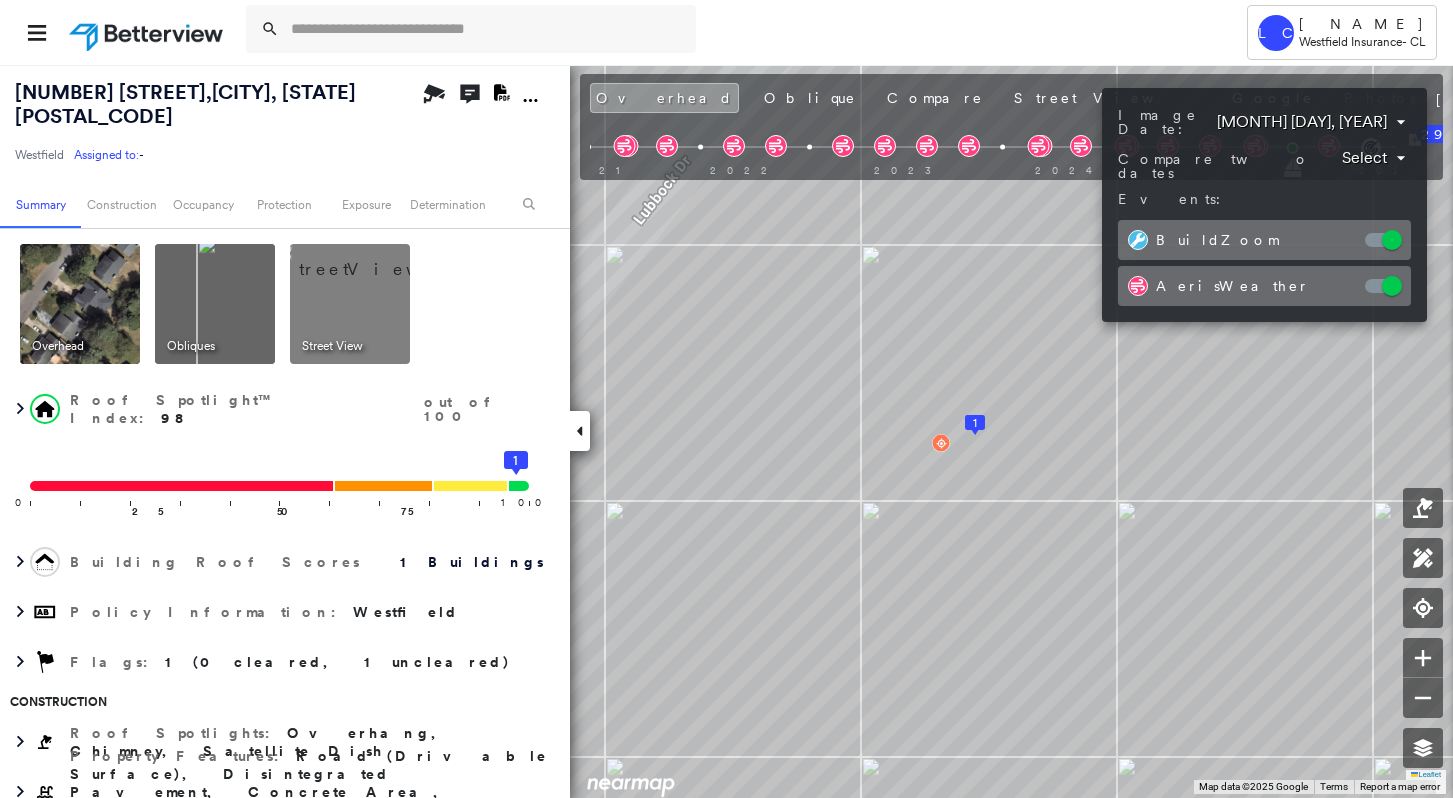 click on "Tower LC [NAME] Westfield Insurance  -   CL [NUMBER] [STREET] ,  [CITY], [STATE] [POSTAL_CODE] Westfield Assigned to:  - Assigned to:  - Westfield Assigned to:  - Open Comments Download PDF Report Summary Construction Occupancy Protection Exposure Determination Overhead Obliques Street View Roof Spotlight™ Index :  [NUMBER] out of [NUMBER] [NUMBER] [NUMBER] [NUMBER] [NUMBER] [NUMBER] [NUMBER] Building Roof Scores [NUMBER] Buildings Policy Information :  Westfield Flags :  [NUMBER] ([NUMBER] cleared, [NUMBER] uncleared) Construction Roof Spotlights :  Overhang, Chimney, Satellite Dish Property Features :  Road (Drivable Surface), Disintegrated Pavement, Concrete Area, Driveway, Maintained Lawn and [NUMBER] more Roof Size & Shape :  [NUMBER] building  - Gable | Asphalt Shingle BuildZoom - Building Permit Data and Analysis Occupancy Place Detail Protection Exposure Fire Path FEMA Risk Index Wind Claim Predictor: More Risky [NUMBER]   out of  [NUMBER] Hurricane Regional Hazard: [NUMBER]   out of  [NUMBER] Flood Regional Hazard: [NUMBER]   out of  [NUMBER] Additional Perils Determination Flags :  [NUMBER] ([NUMBER] cleared, [NUMBER] uncleared) Uncleared Flags ([NUMBER])" at bounding box center (726, 399) 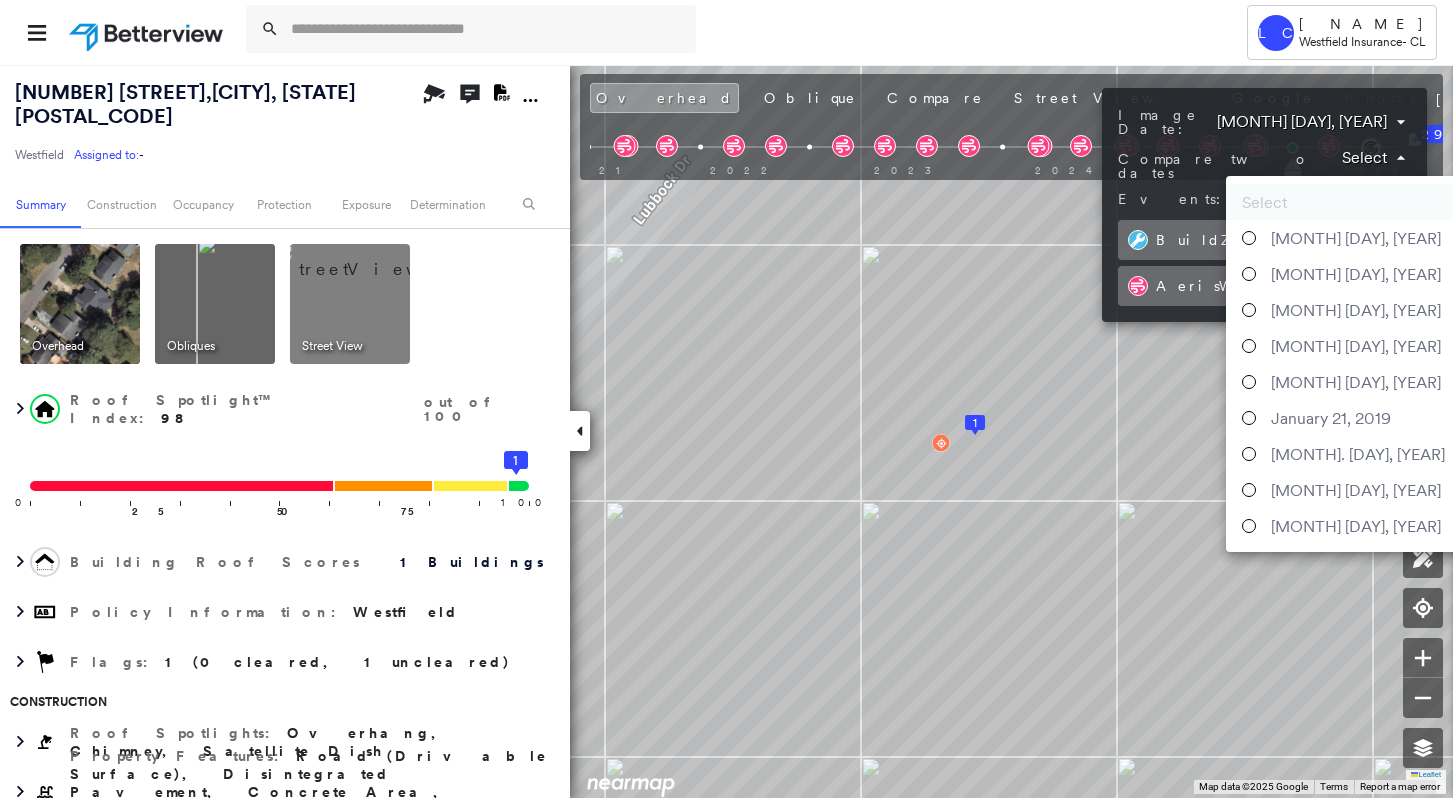 click at bounding box center [1249, 238] 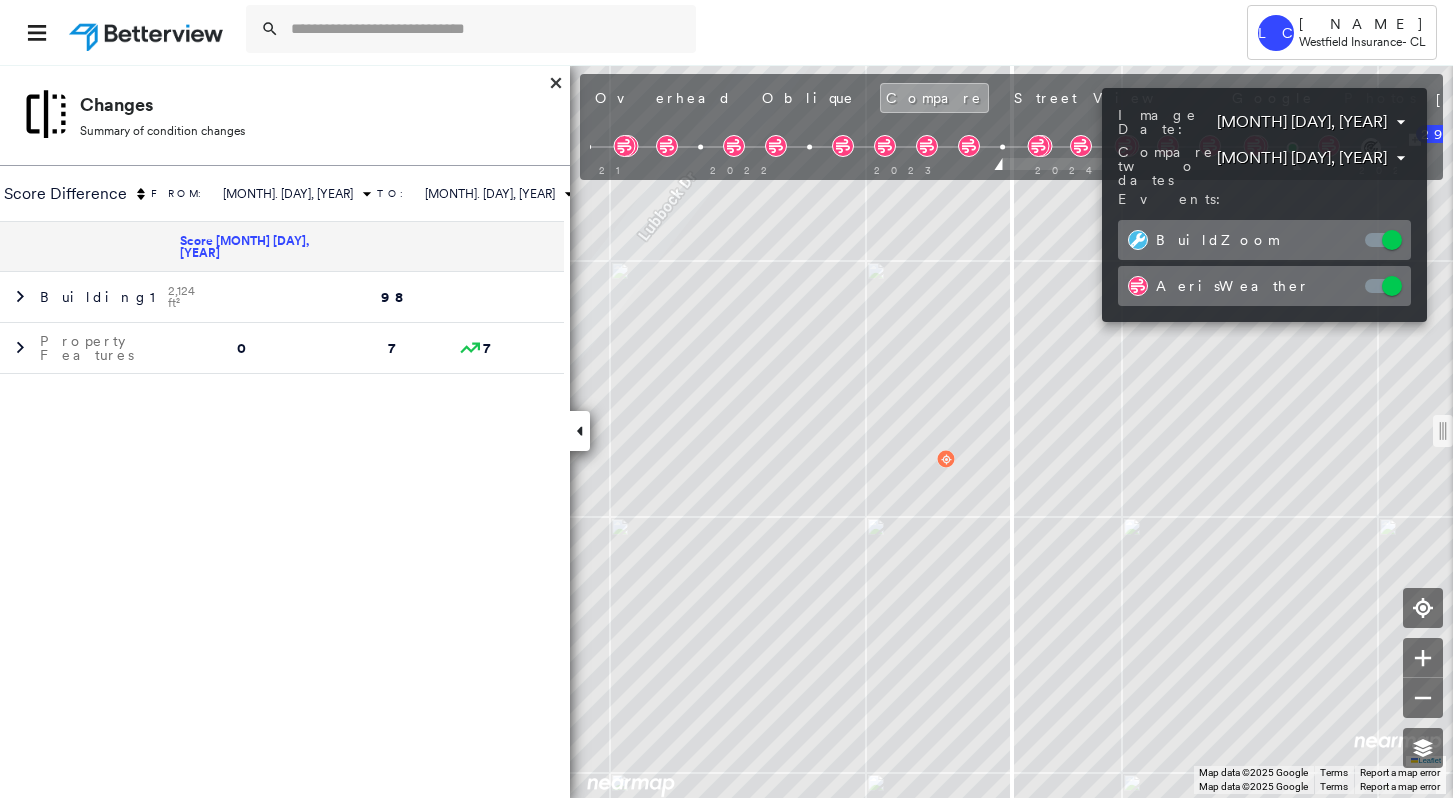 drag, startPoint x: 1010, startPoint y: 431, endPoint x: 1178, endPoint y: 448, distance: 168.85793 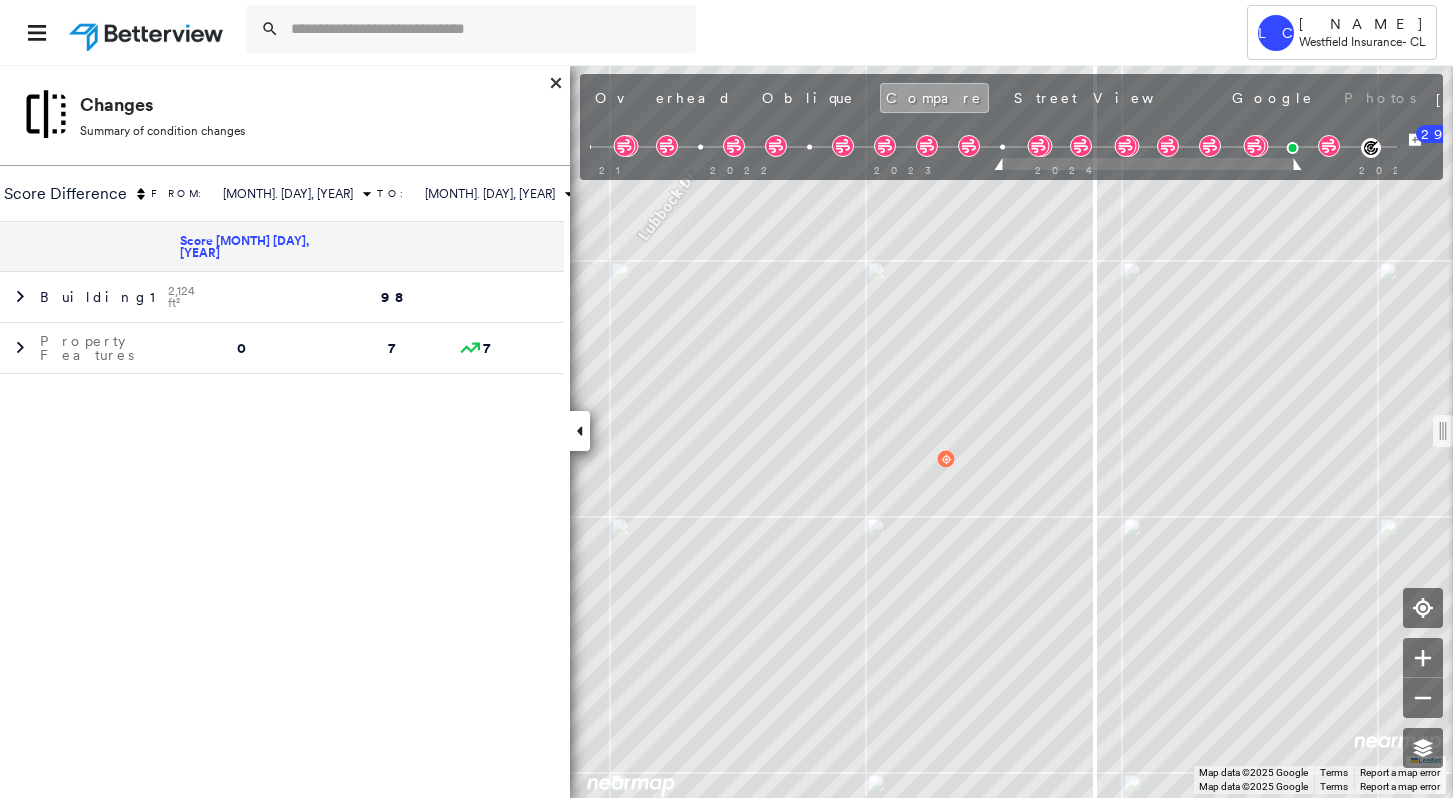 drag, startPoint x: 1015, startPoint y: 438, endPoint x: 1098, endPoint y: 436, distance: 83.02409 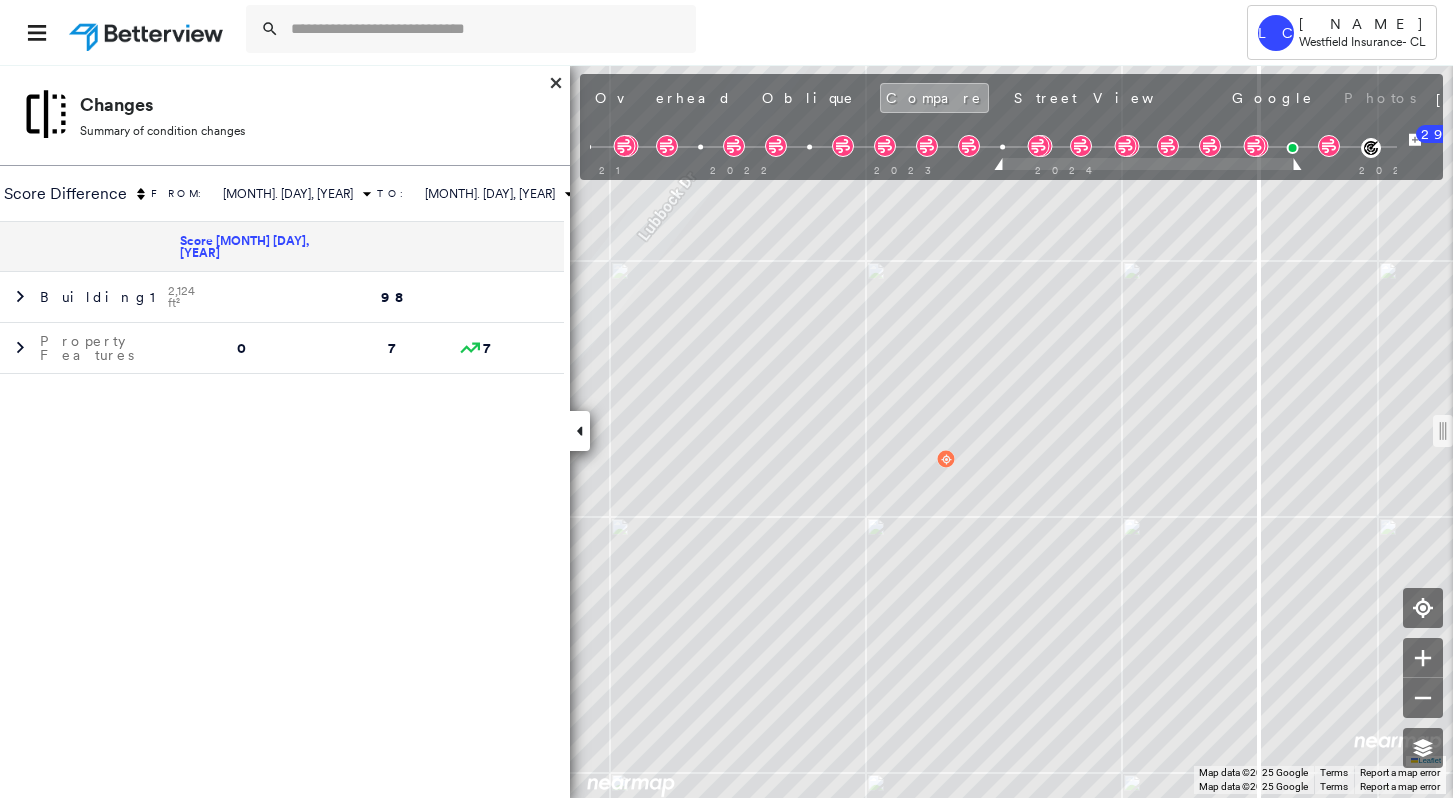 drag, startPoint x: 1098, startPoint y: 436, endPoint x: 1264, endPoint y: 438, distance: 166.01205 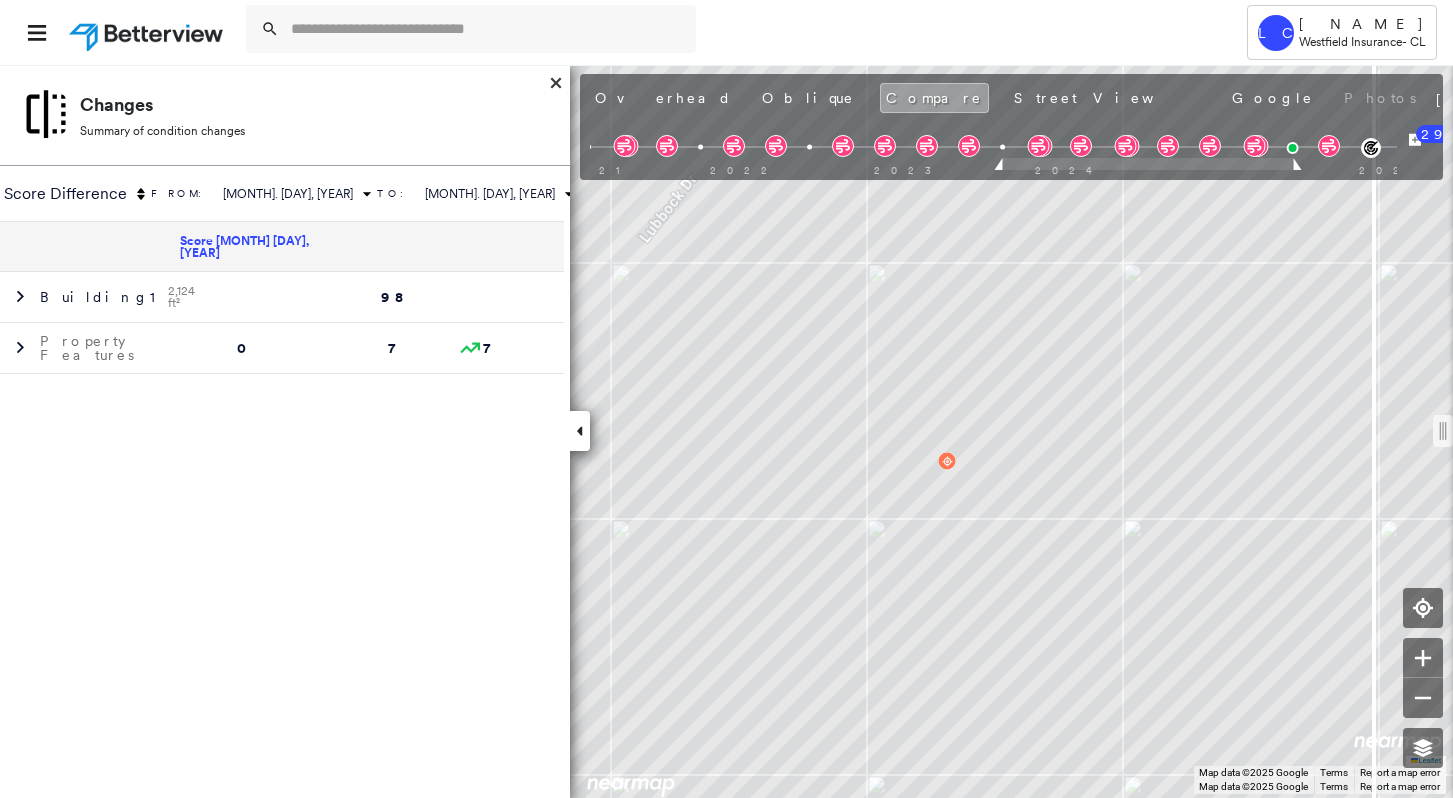 drag, startPoint x: 1269, startPoint y: 436, endPoint x: 1381, endPoint y: 496, distance: 127.059044 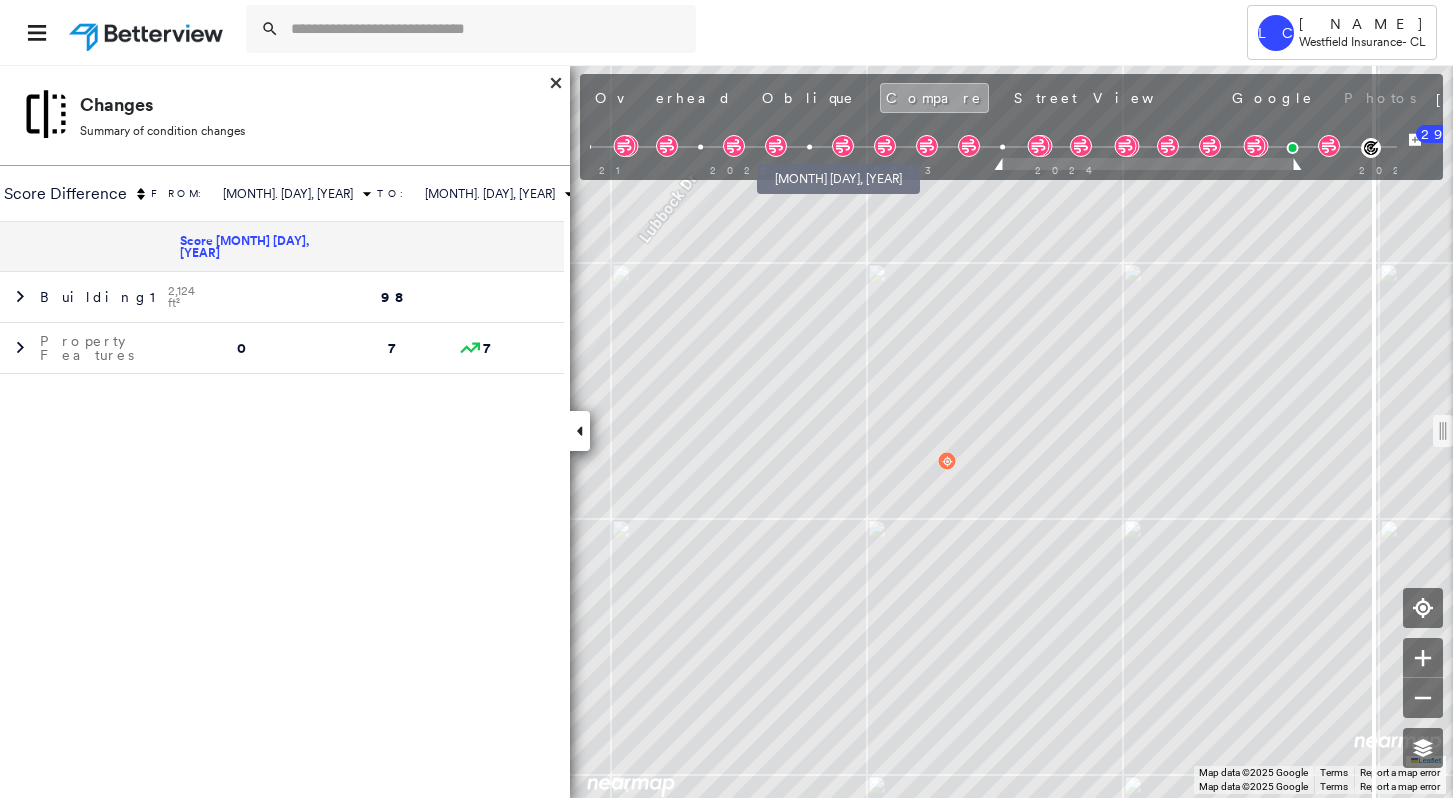 click at bounding box center [809, 147] 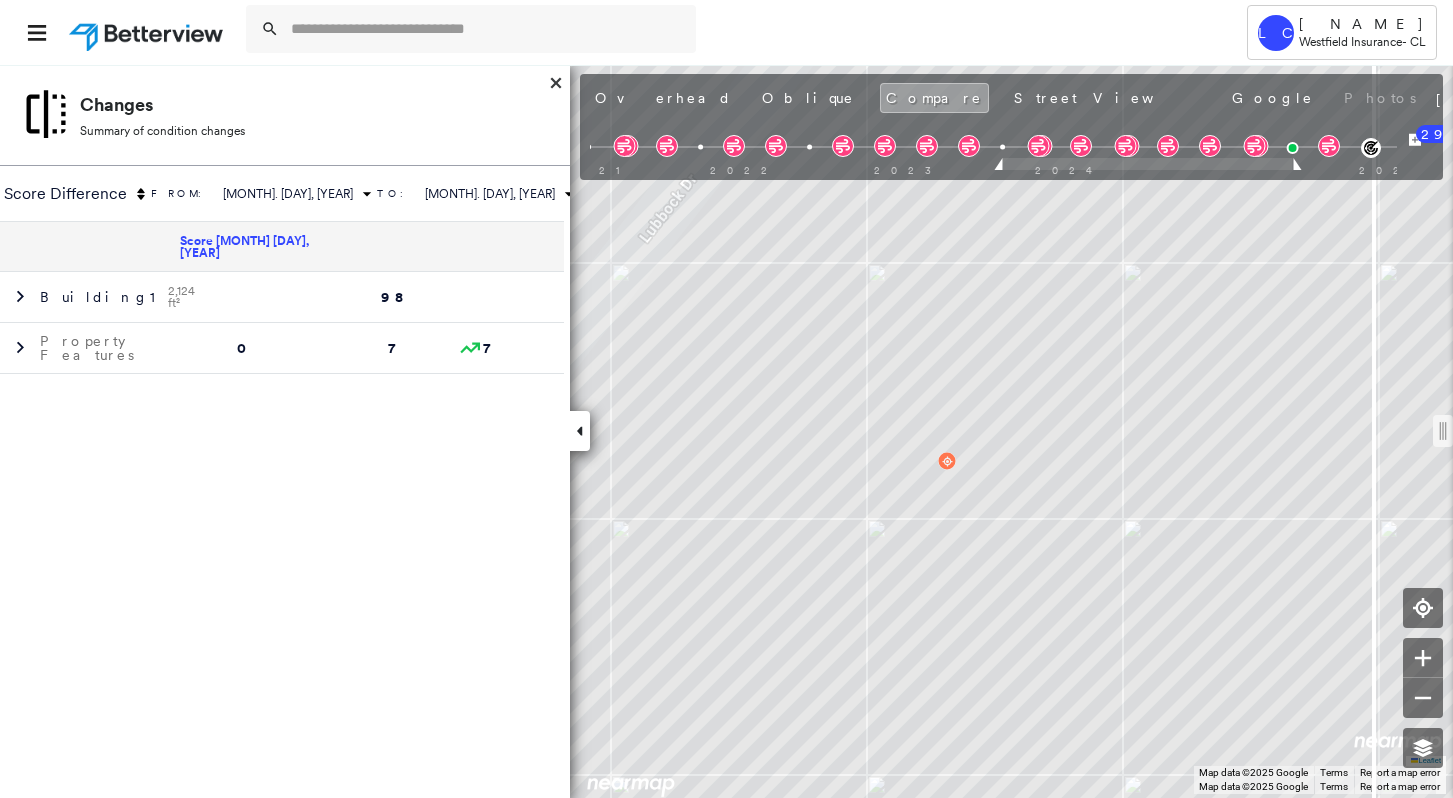 click at bounding box center [726, 431] 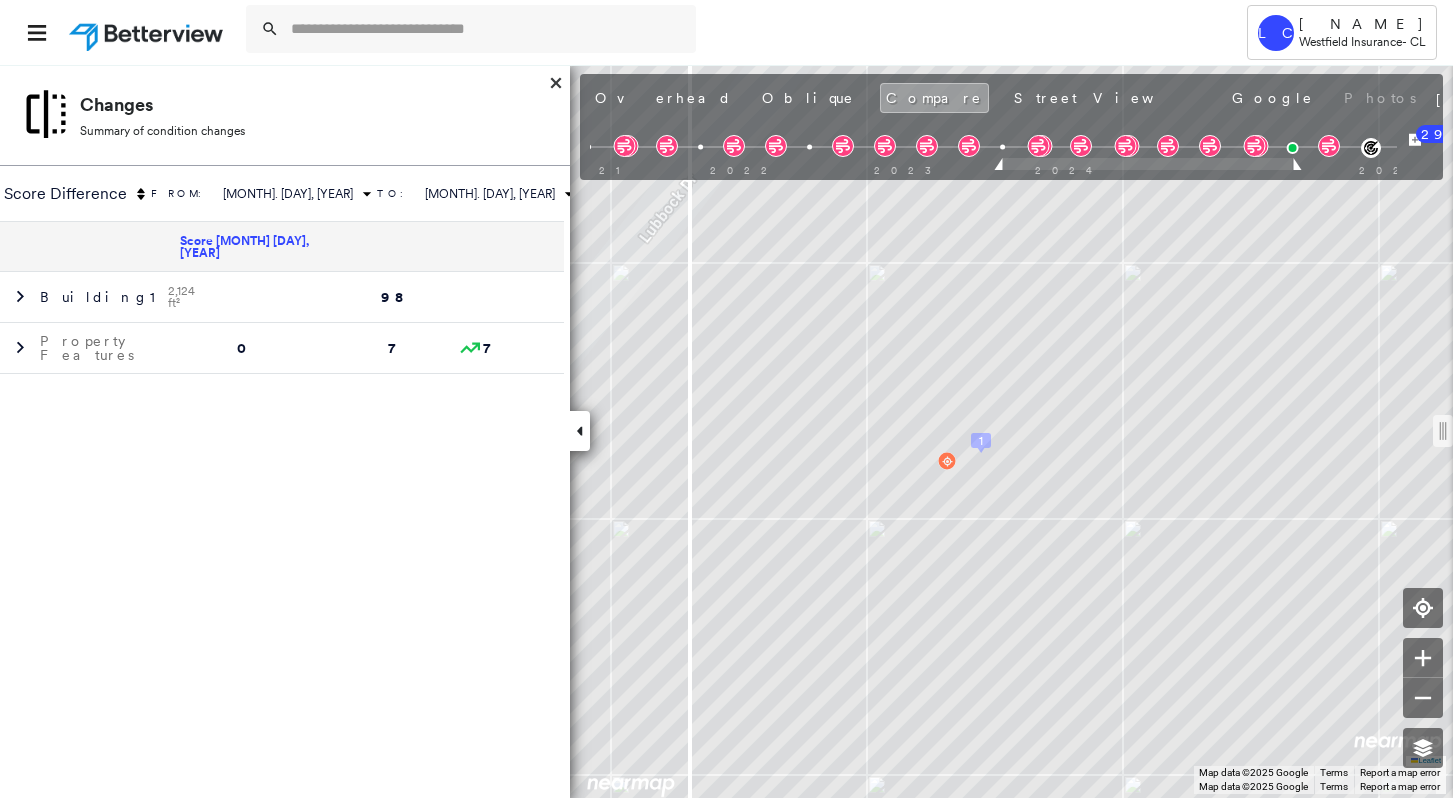 drag, startPoint x: 1384, startPoint y: 430, endPoint x: 686, endPoint y: 461, distance: 698.68805 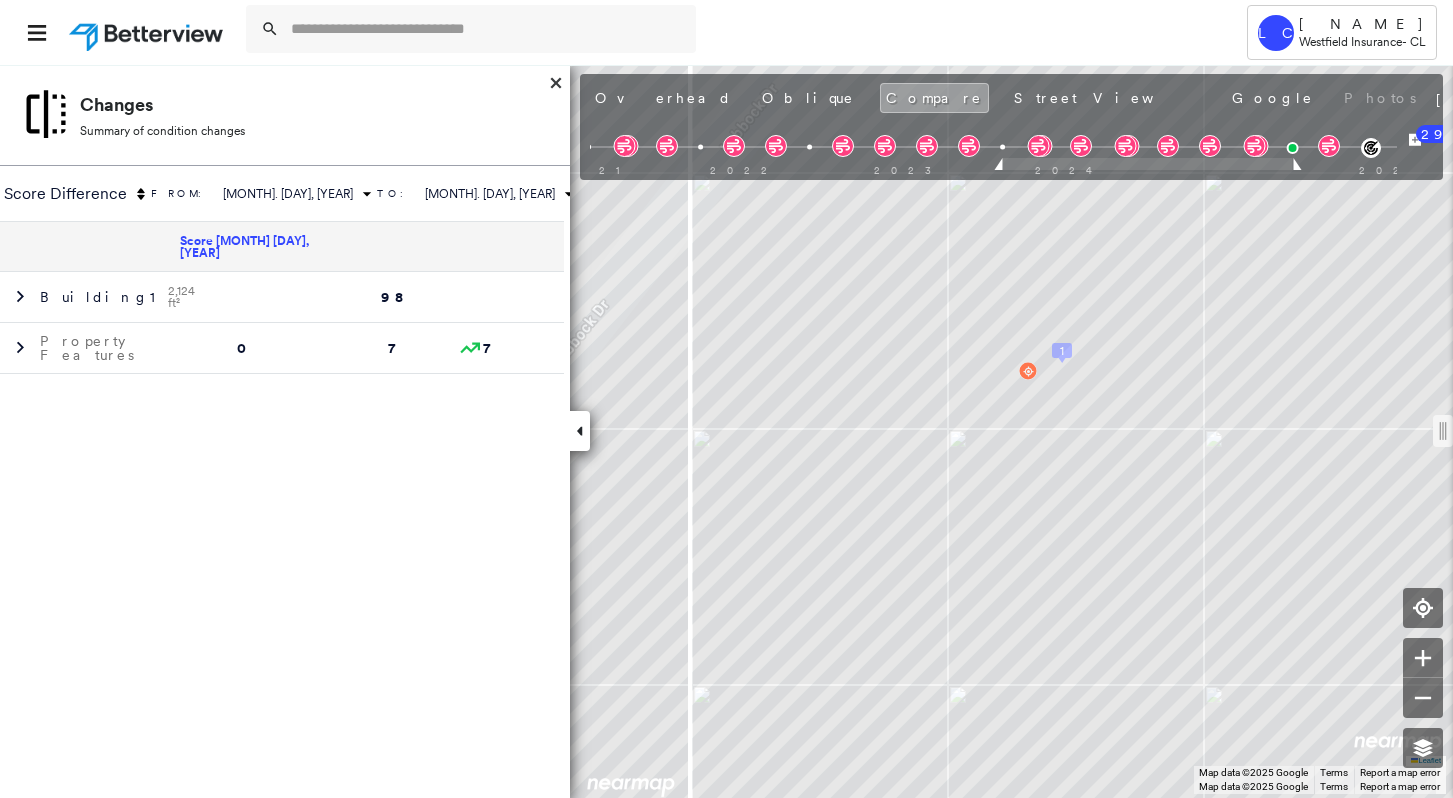 click on "Tower LC [NAME] Westfield Insurance  -   CL [NUMBER] [STREET] ,  [CITY], [STATE] [POSTAL_CODE] Westfield Assigned to:  - Assigned to:  - Westfield Assigned to:  - Open Comments Download PDF Report Summary Construction Occupancy Protection Exposure Determination Looking for roof spotlights? Analyze this date Overhead Obliques Street View Roof Spotlight™ Index [NUMBER] [NUMBER] [NUMBER] [NUMBER] [NUMBER] [NUMBER] Building Roof Scores [NUMBER] Buildings Policy Information :  Westfield Flags :  [NUMBER] ([NUMBER] cleared, [NUMBER] uncleared) Construction BuildZoom - Building Permit Data and Analysis Occupancy Place Detail Protection Exposure FEMA Risk Index Flood Regional Hazard: [NUMBER]   out of  [NUMBER] Hurricane Regional Hazard: [NUMBER]   out of  [NUMBER] Flood Regional Hazard: [NUMBER]   out of  [NUMBER] Additional Perils Determination Flags :  [NUMBER] ([NUMBER] cleared, [NUMBER] uncleared) Uncleared Flags ([NUMBER]) Cleared Flags  ([NUMBER]) Low Low Priority Flagged [MM]/[DD]/[YY] Clear Action Taken New Entry History Quote/New Business Terms & Conditions Added ACV Endorsement Added Cosmetic Endorsement Inspection/Loss Control Report Information Added to Inspection Survey General Save" at bounding box center (726, 399) 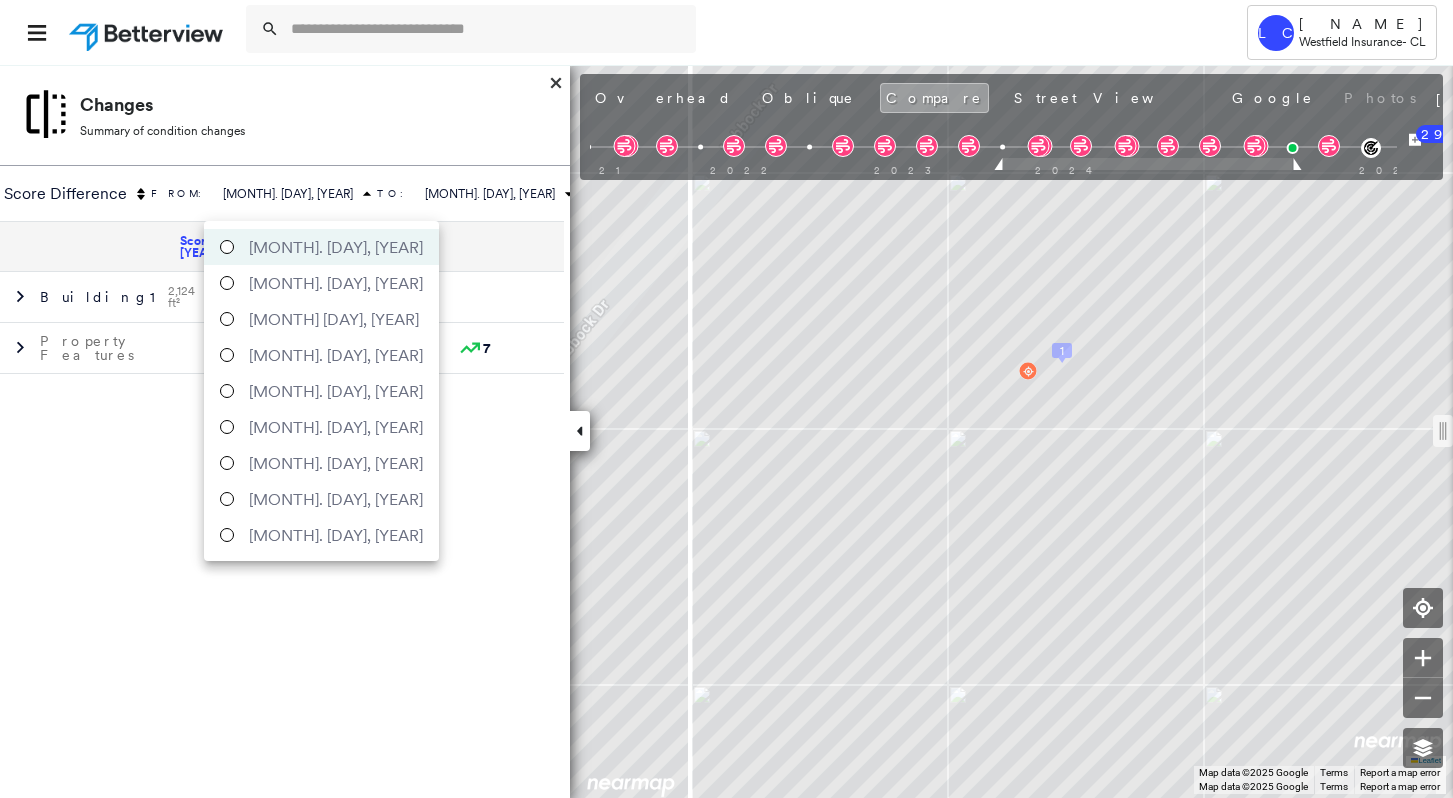 click at bounding box center (726, 399) 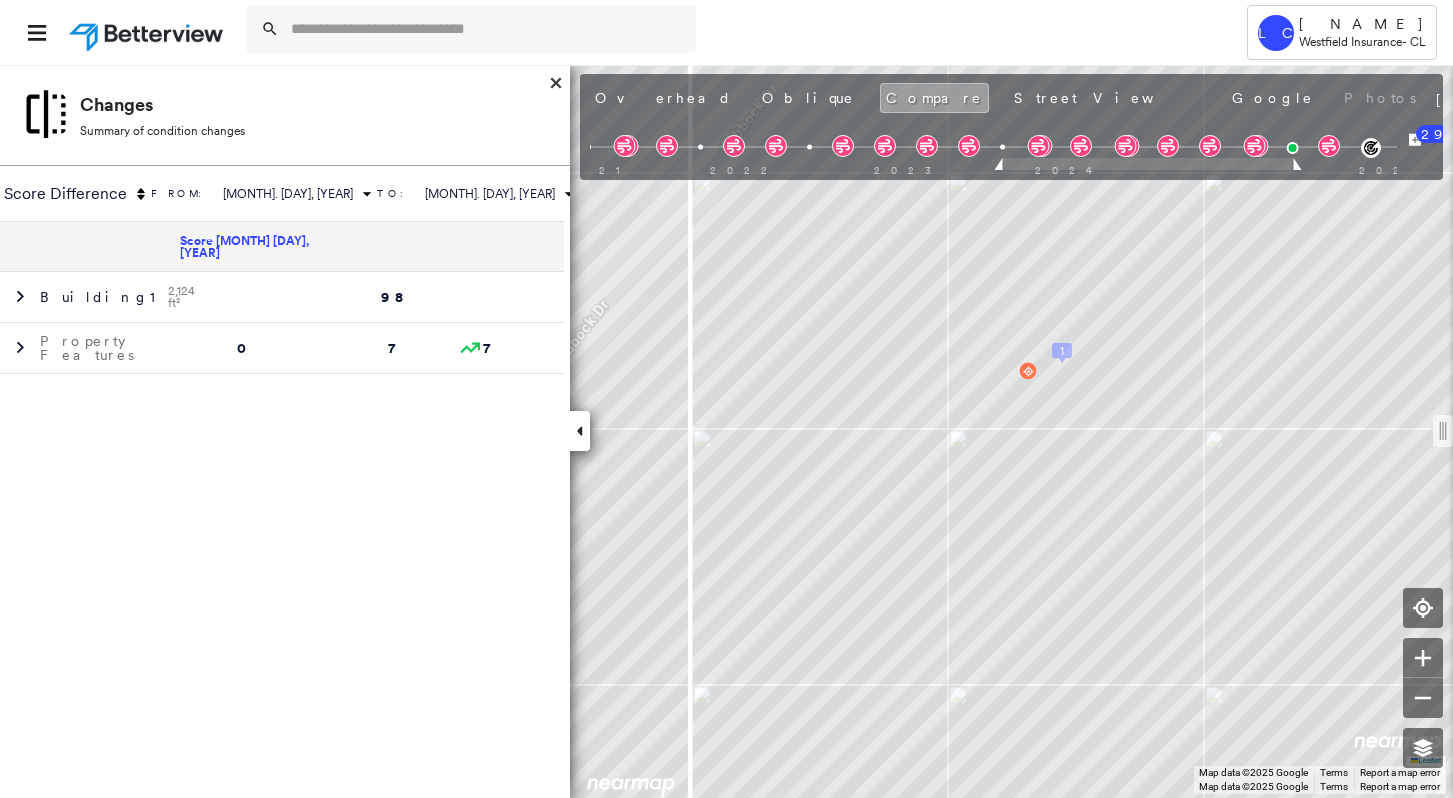 click on "Tower LC [NAME] Westfield Insurance  -   CL [NUMBER] [STREET] ,  [CITY], [STATE] [POSTAL_CODE] Westfield Assigned to:  - Assigned to:  - Westfield Assigned to:  - Open Comments Download PDF Report Summary Construction Occupancy Protection Exposure Determination Looking for roof spotlights? Analyze this date Overhead Obliques Street View Roof Spotlight™ Index [NUMBER] [NUMBER] [NUMBER] [NUMBER] [NUMBER] [NUMBER] Building Roof Scores [NUMBER] Buildings Policy Information :  Westfield Flags :  [NUMBER] ([NUMBER] cleared, [NUMBER] uncleared) Construction BuildZoom - Building Permit Data and Analysis Occupancy Place Detail Protection Exposure FEMA Risk Index Flood Regional Hazard: [NUMBER]   out of  [NUMBER] Hurricane Regional Hazard: [NUMBER]   out of  [NUMBER] Flood Regional Hazard: [NUMBER]   out of  [NUMBER] Additional Perils Determination Flags :  [NUMBER] ([NUMBER] cleared, [NUMBER] uncleared) Uncleared Flags ([NUMBER]) Cleared Flags  ([NUMBER]) Low Low Priority Flagged [MM]/[DD]/[YY] Clear Action Taken New Entry History Quote/New Business Terms & Conditions Added ACV Endorsement Added Cosmetic Endorsement Inspection/Loss Control Report Information Added to Inspection Survey General Save" at bounding box center [726, 399] 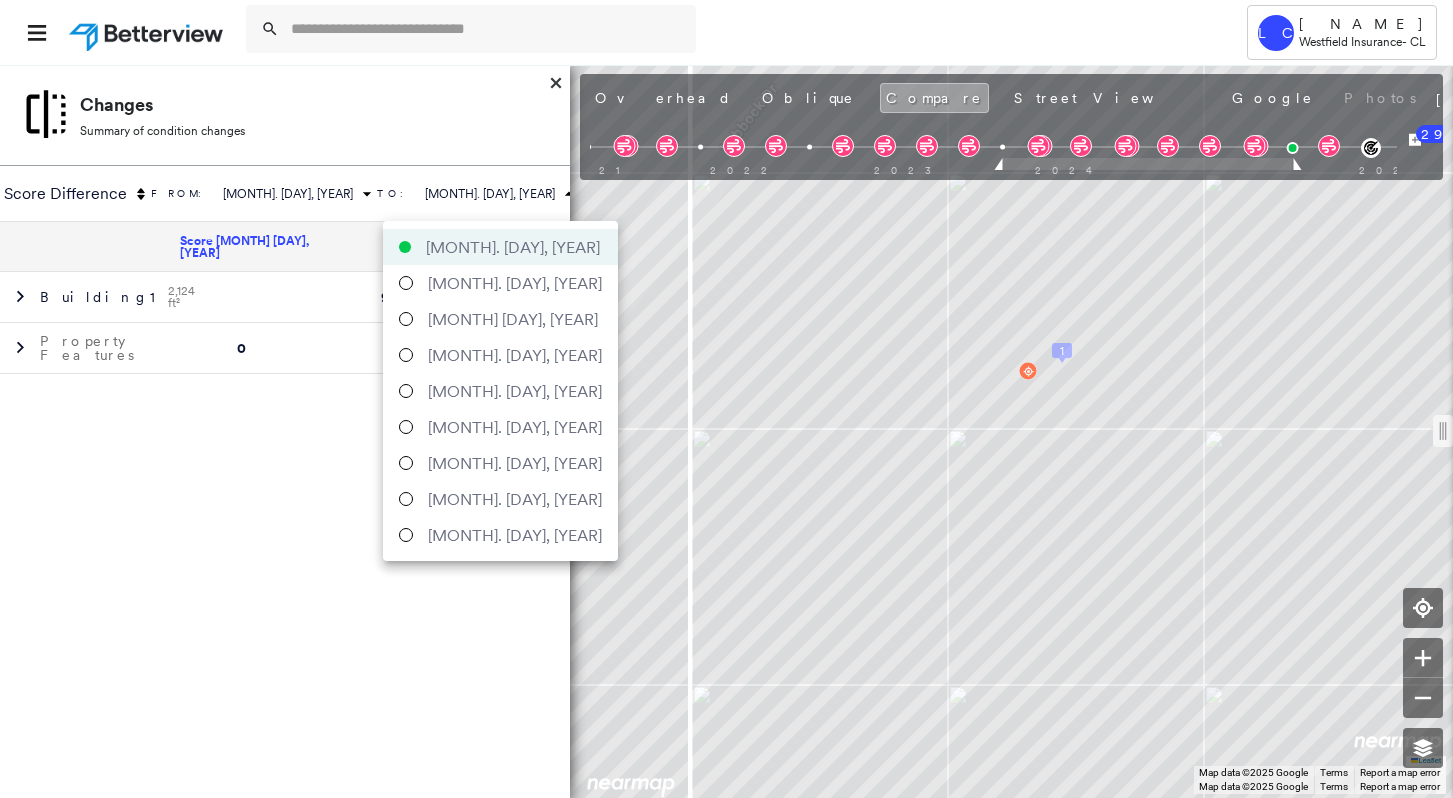 click at bounding box center [726, 399] 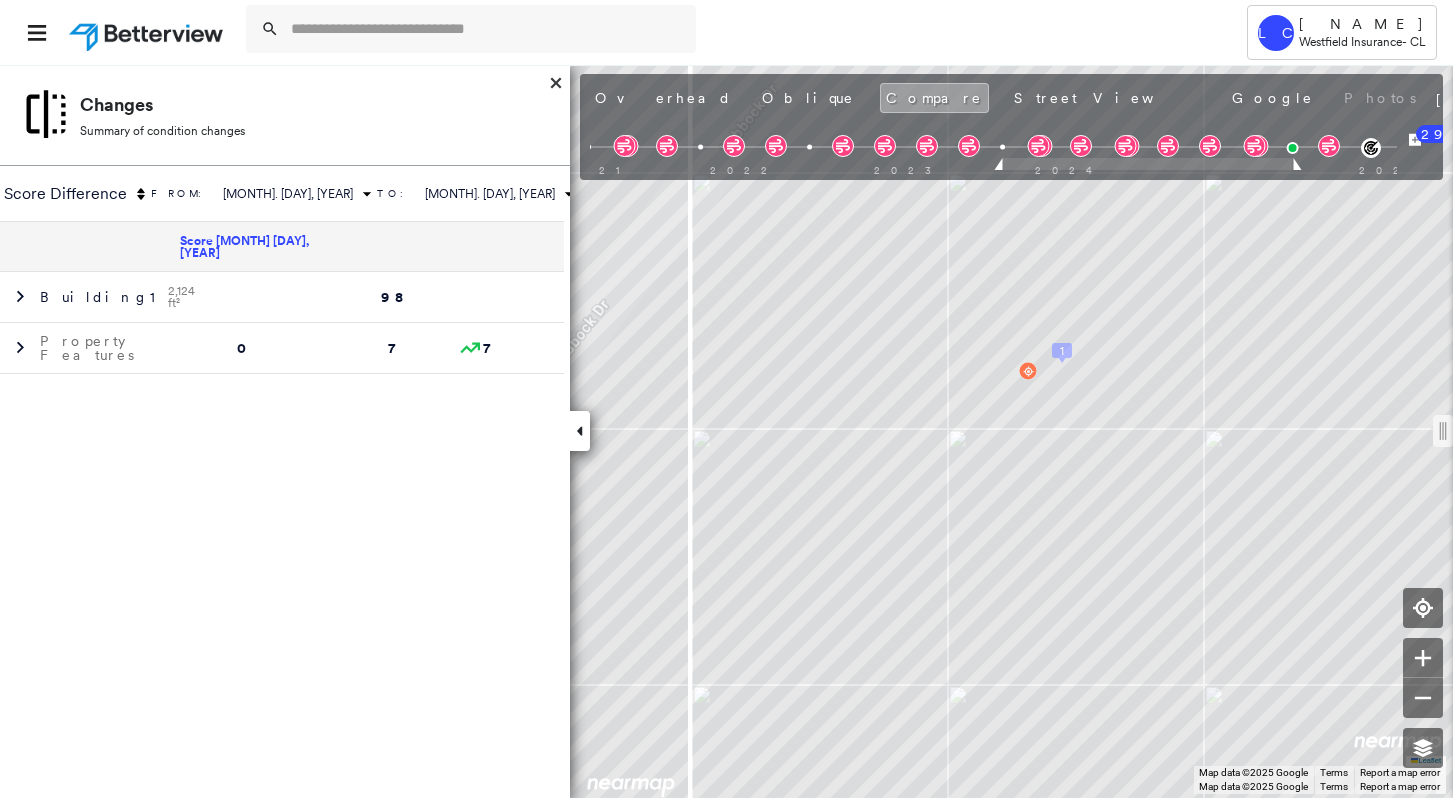 click 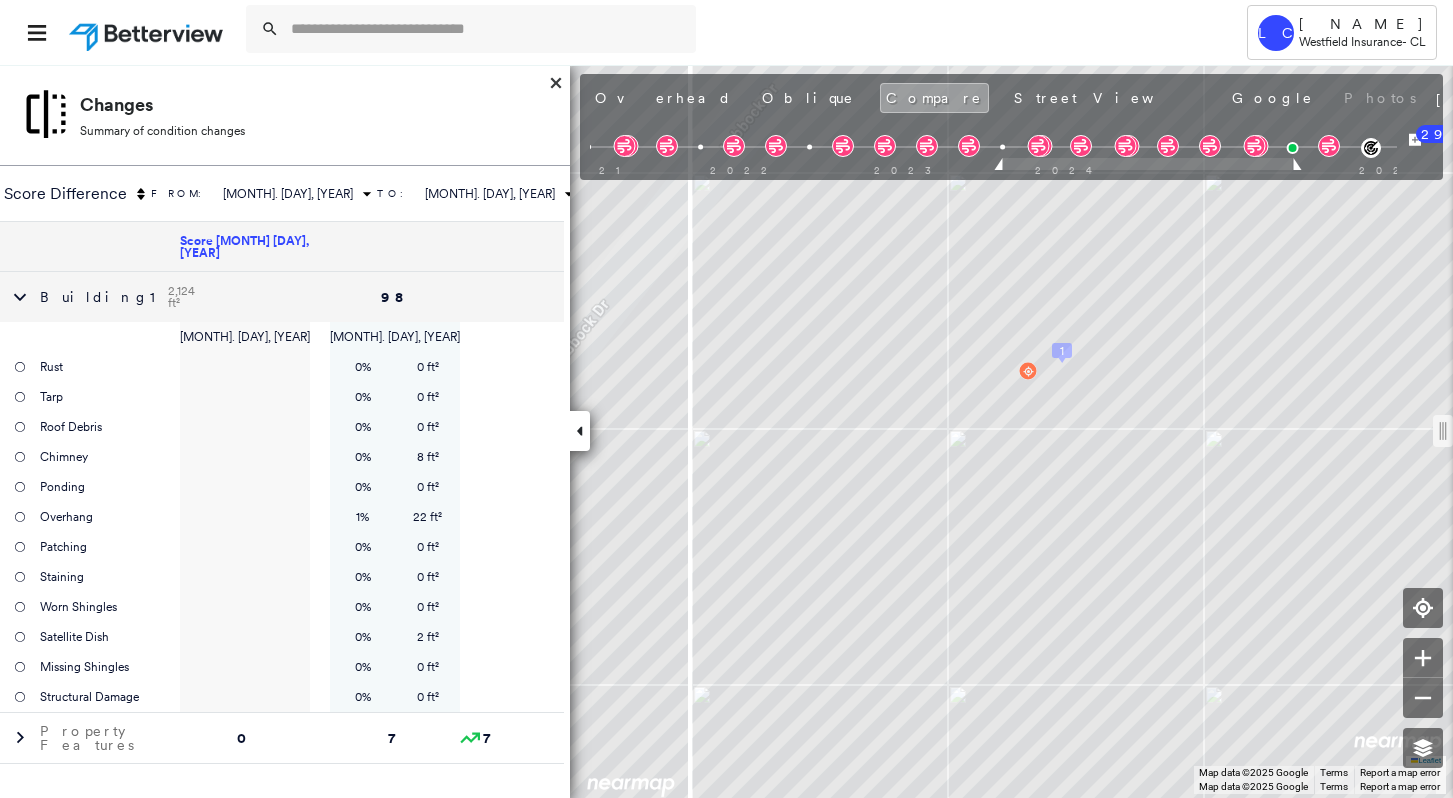 click 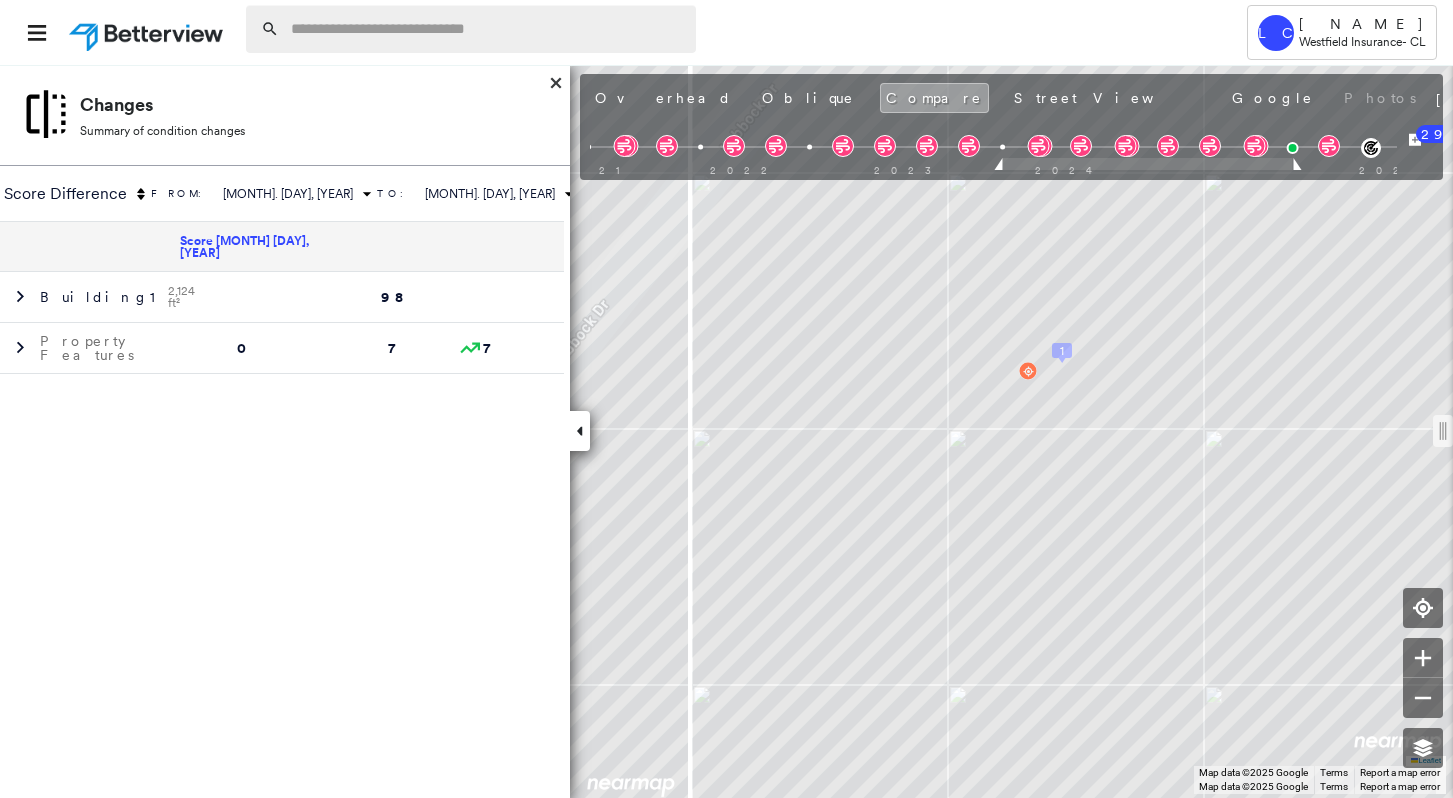 click at bounding box center [487, 29] 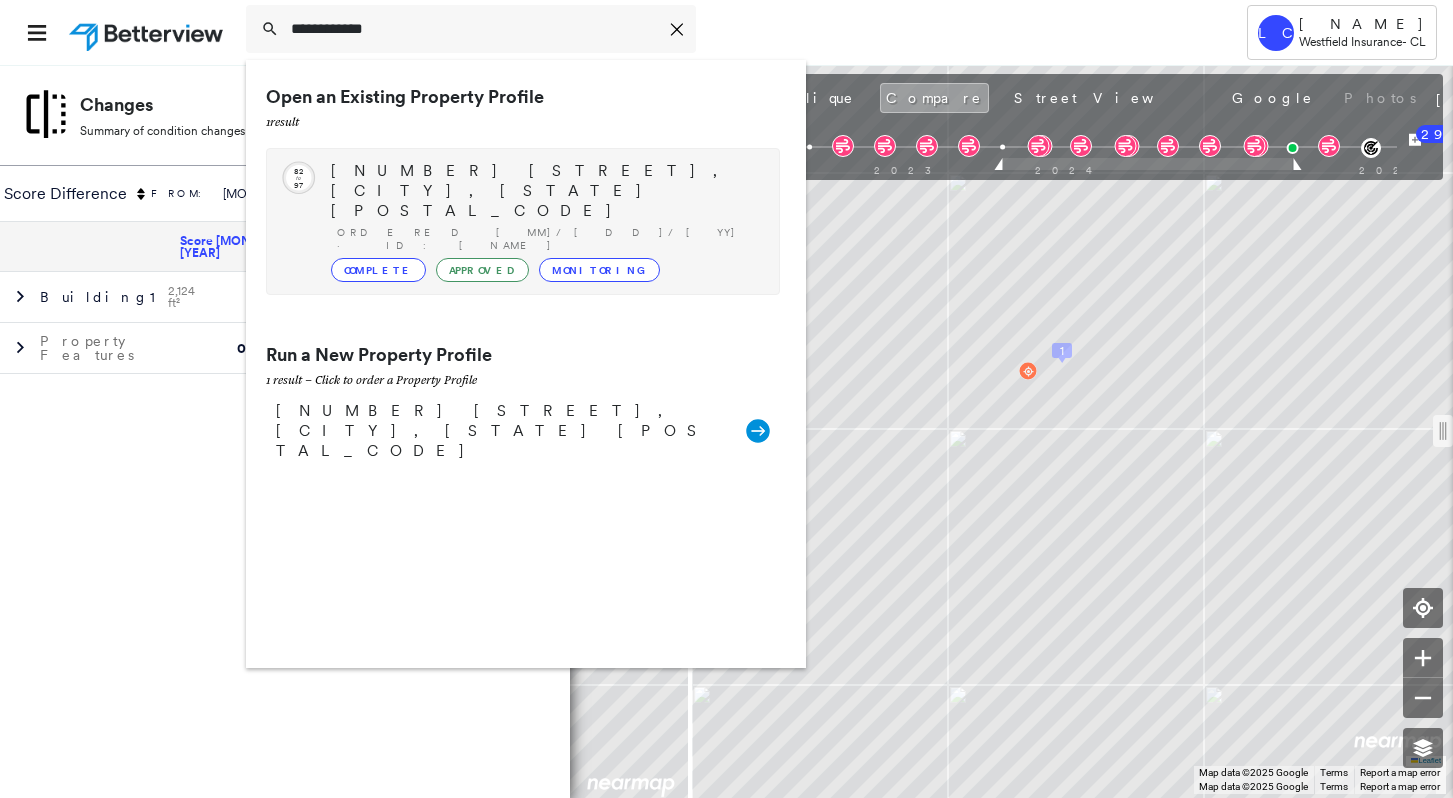 type on "**********" 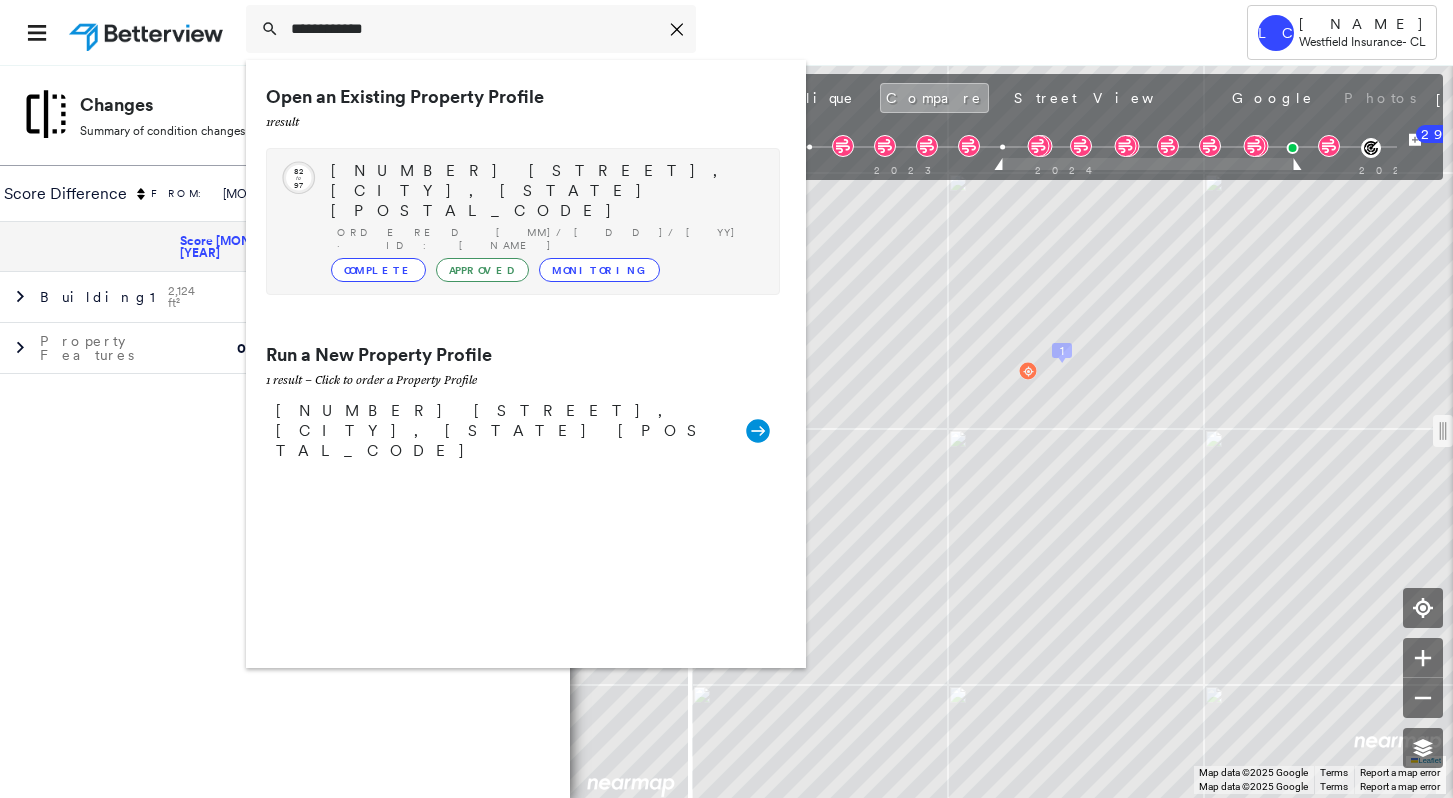 click on "[NUMBER] [STREET], [CITY], [STATE] [POSTAL_CODE]" at bounding box center [545, 191] 